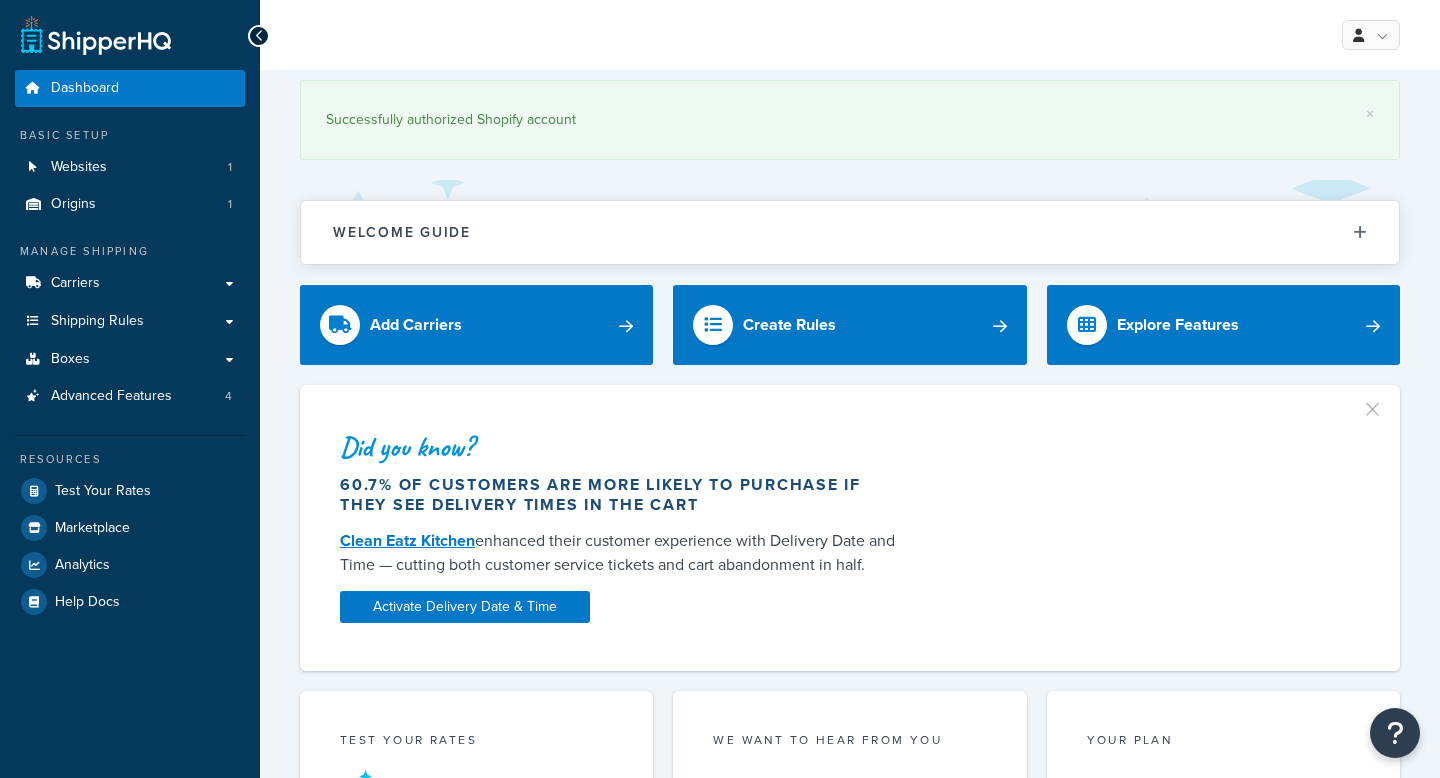 scroll, scrollTop: 0, scrollLeft: 0, axis: both 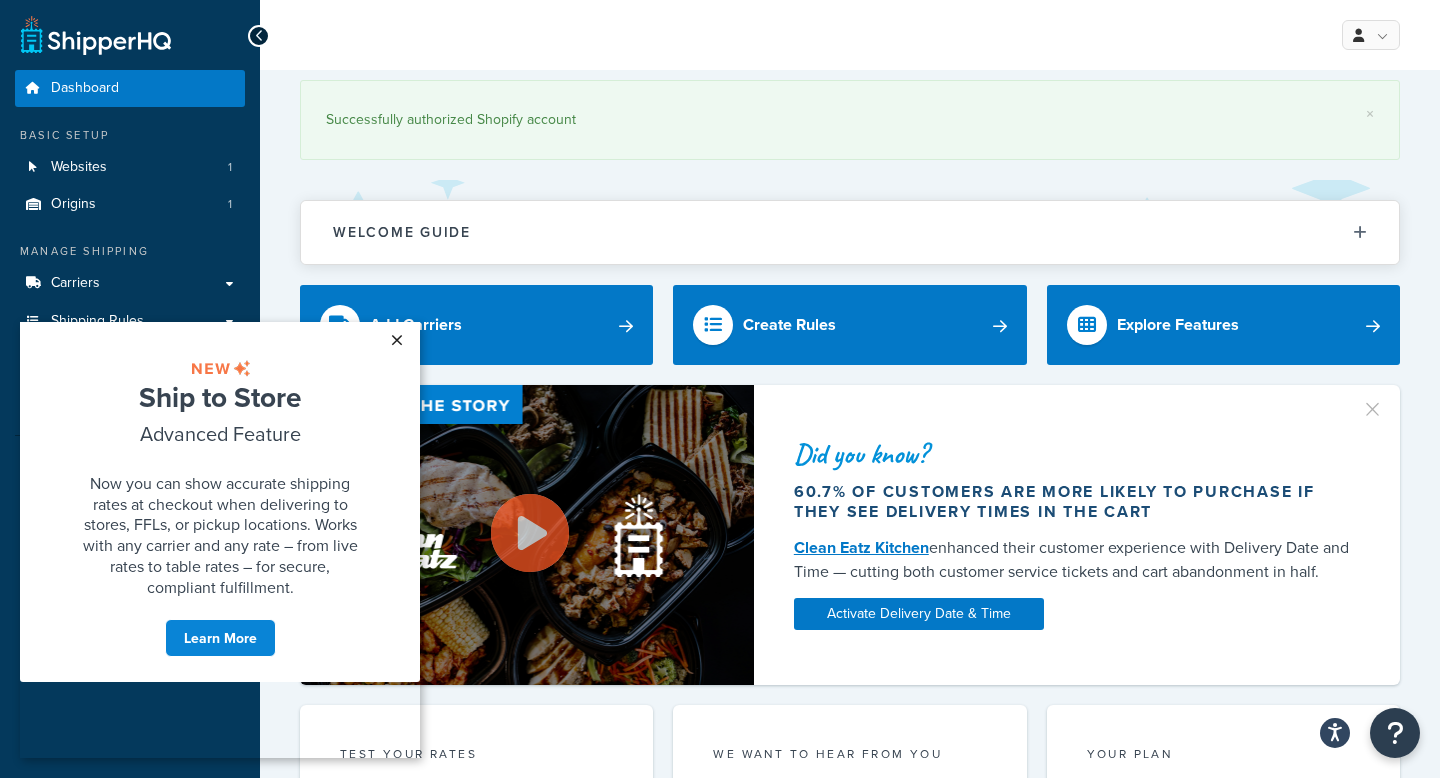 click on "×" at bounding box center [396, 340] 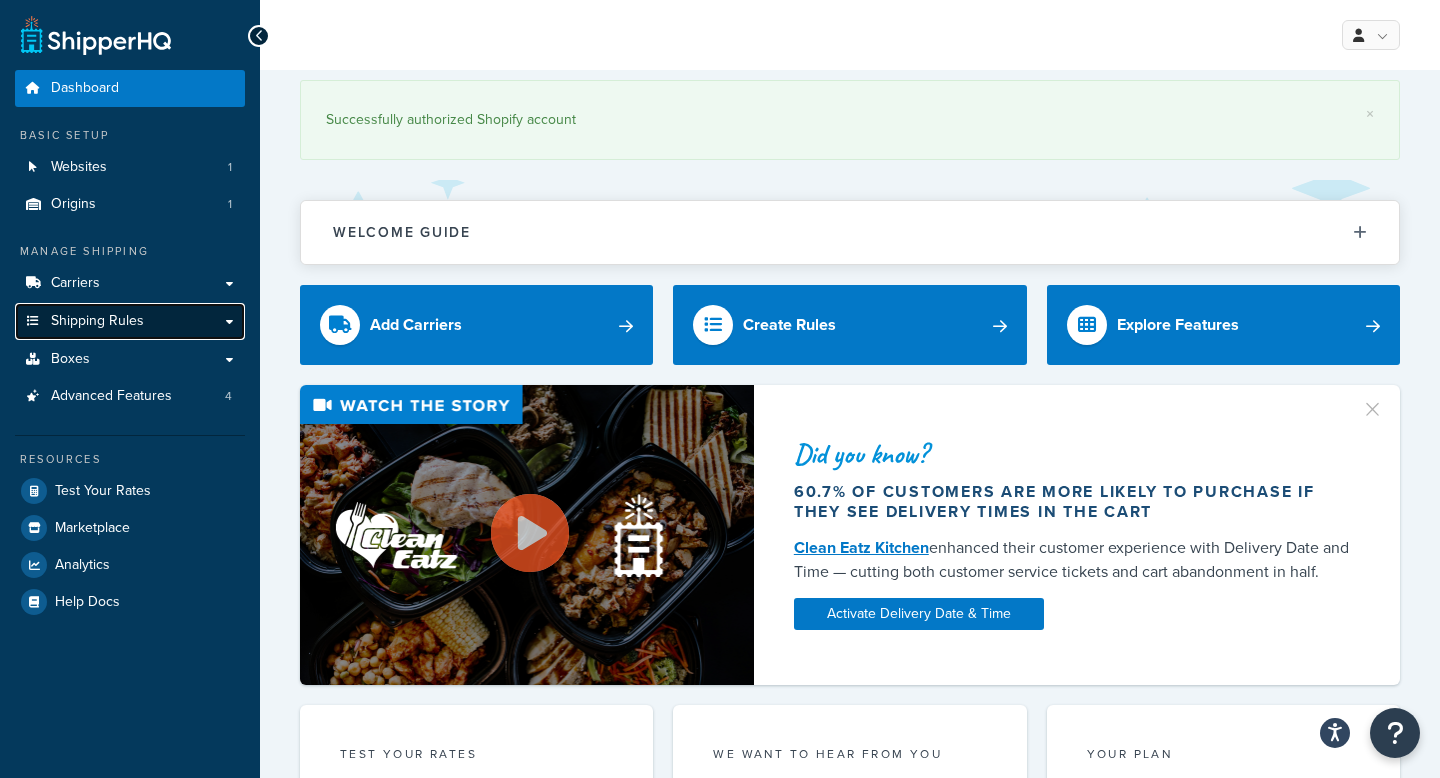click on "Shipping Rules" at bounding box center [130, 321] 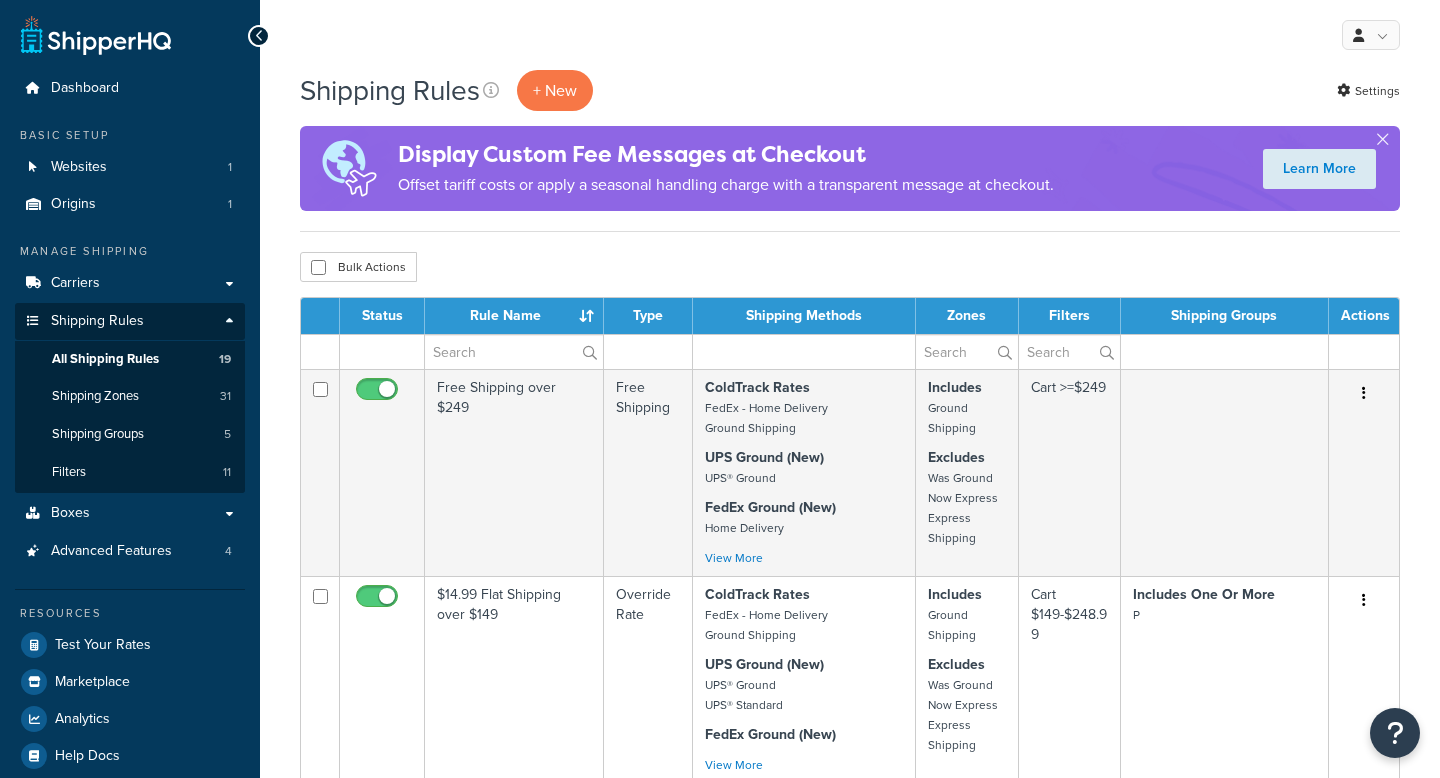 scroll, scrollTop: 0, scrollLeft: 0, axis: both 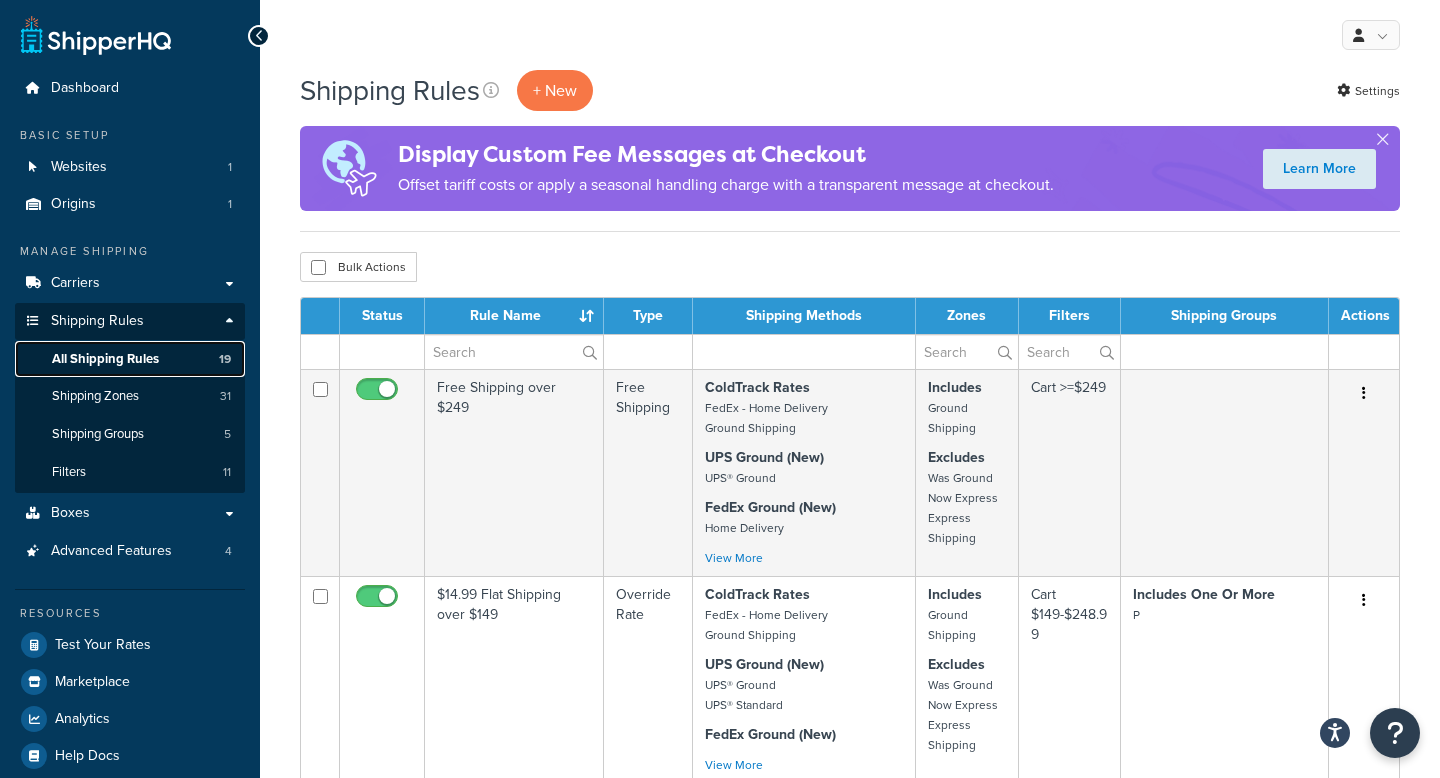 click on "All Shipping Rules" at bounding box center (105, 359) 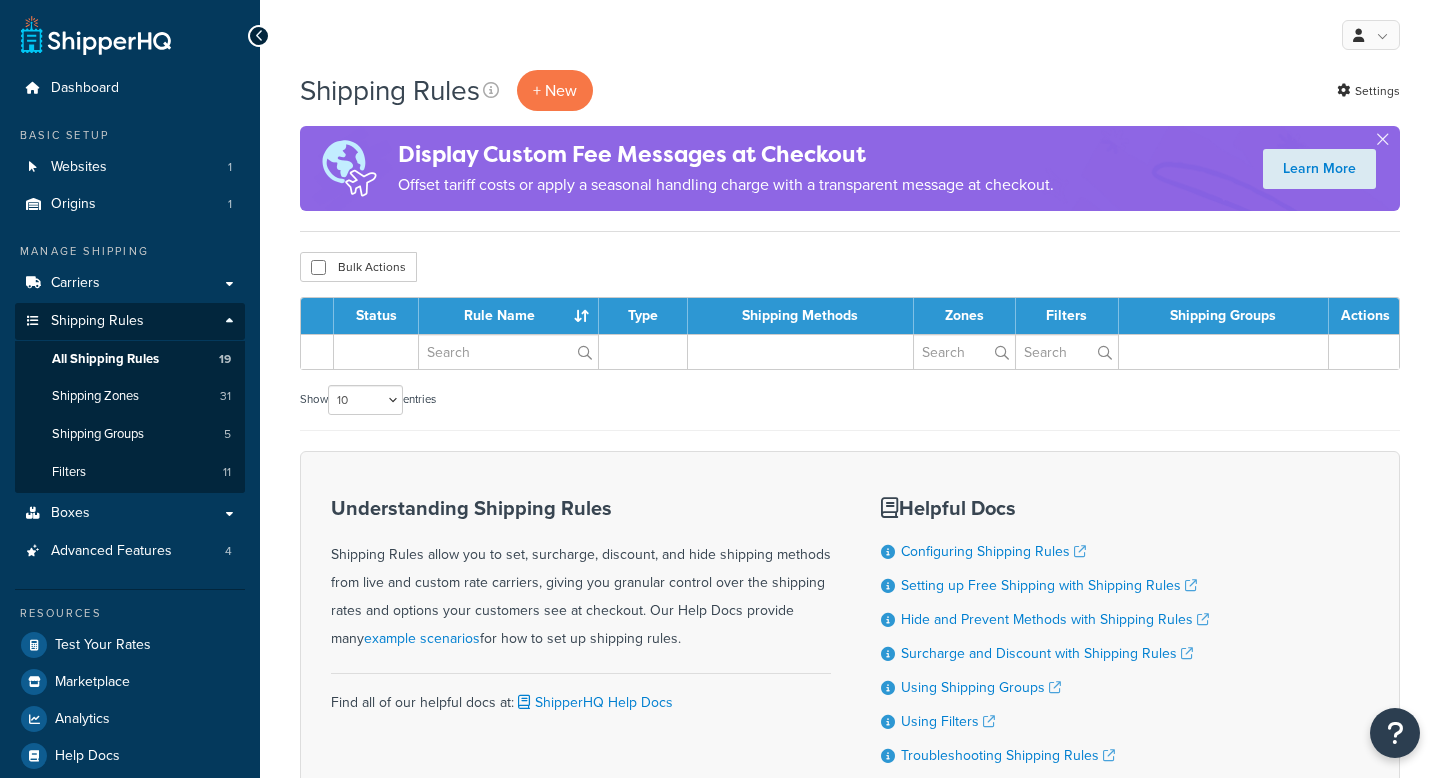 scroll, scrollTop: 0, scrollLeft: 0, axis: both 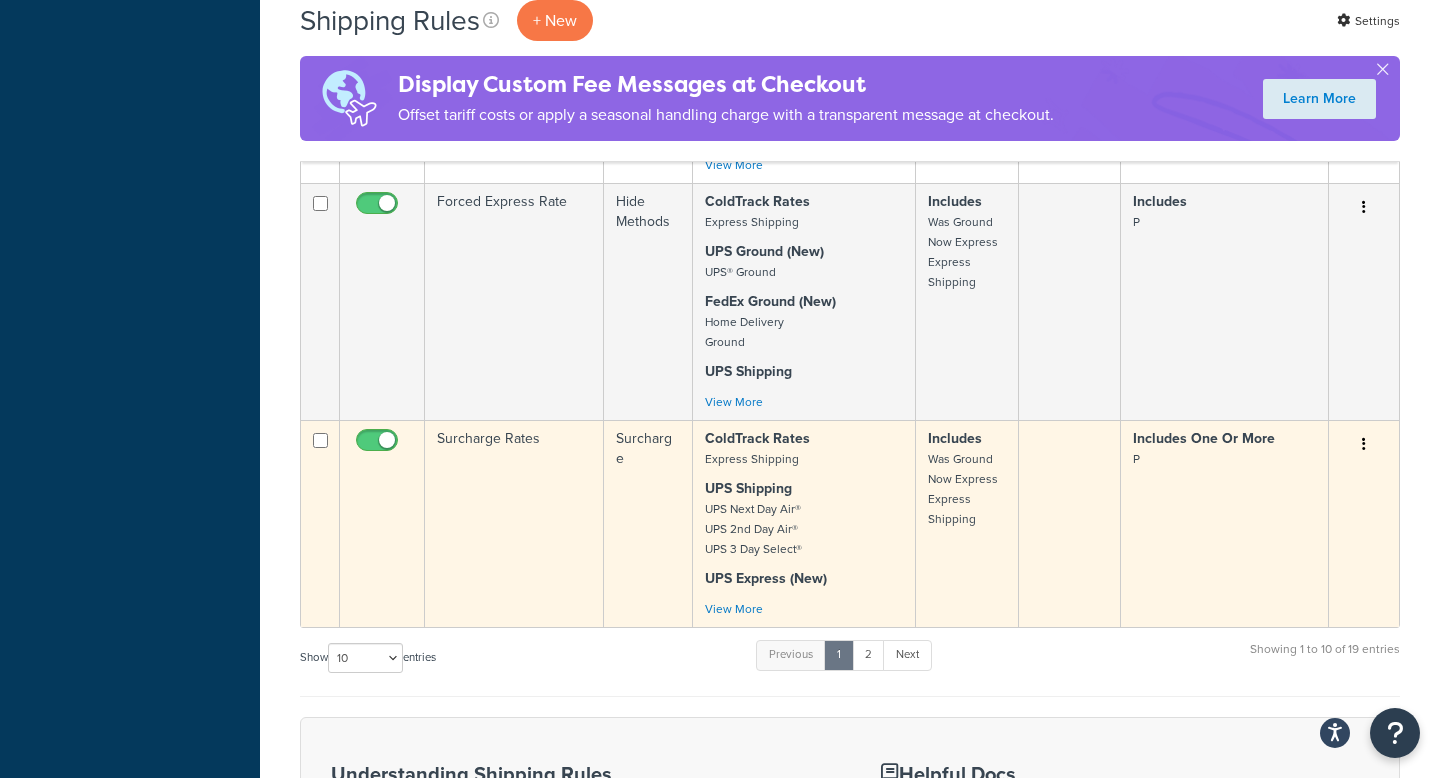 click on "Surcharge Rates" at bounding box center (514, 523) 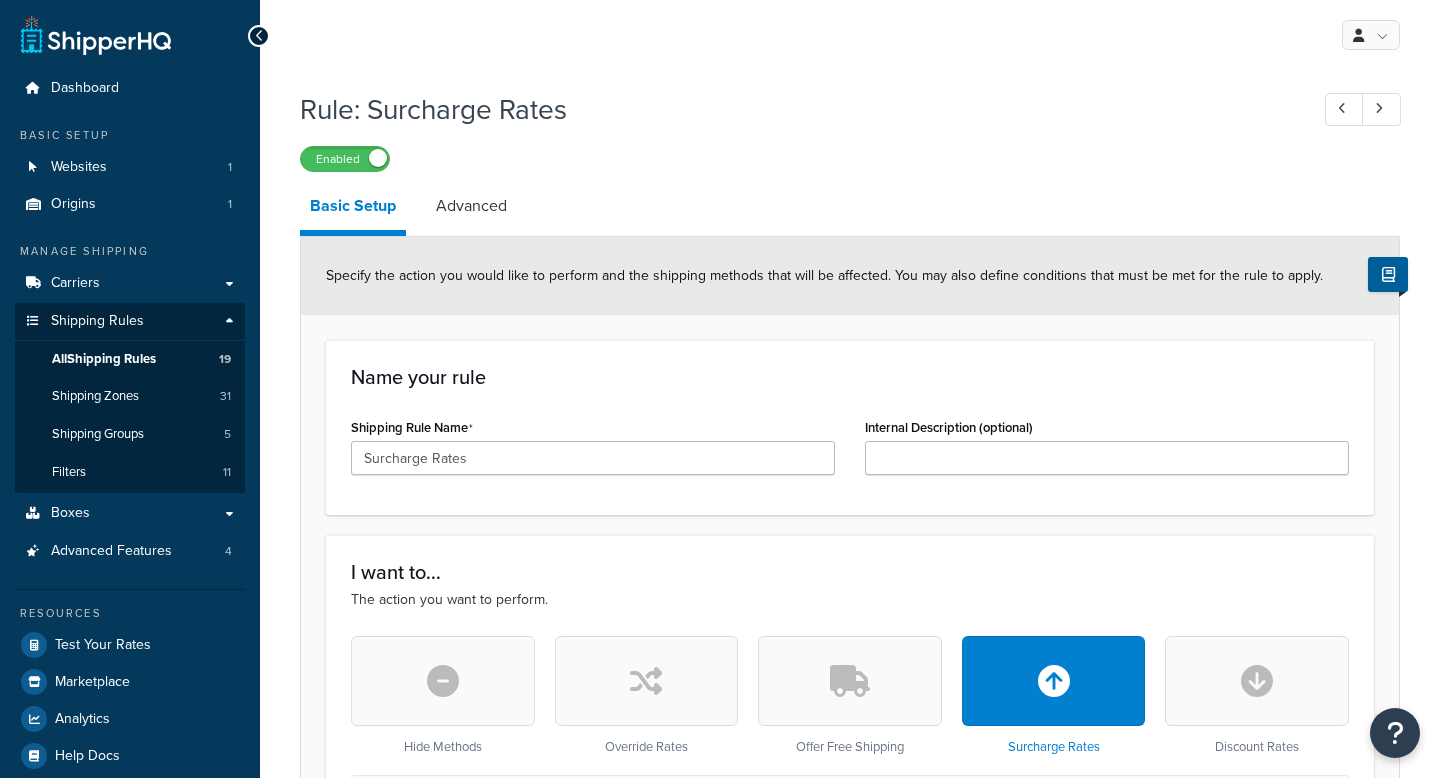 select on "PERCENTAGE" 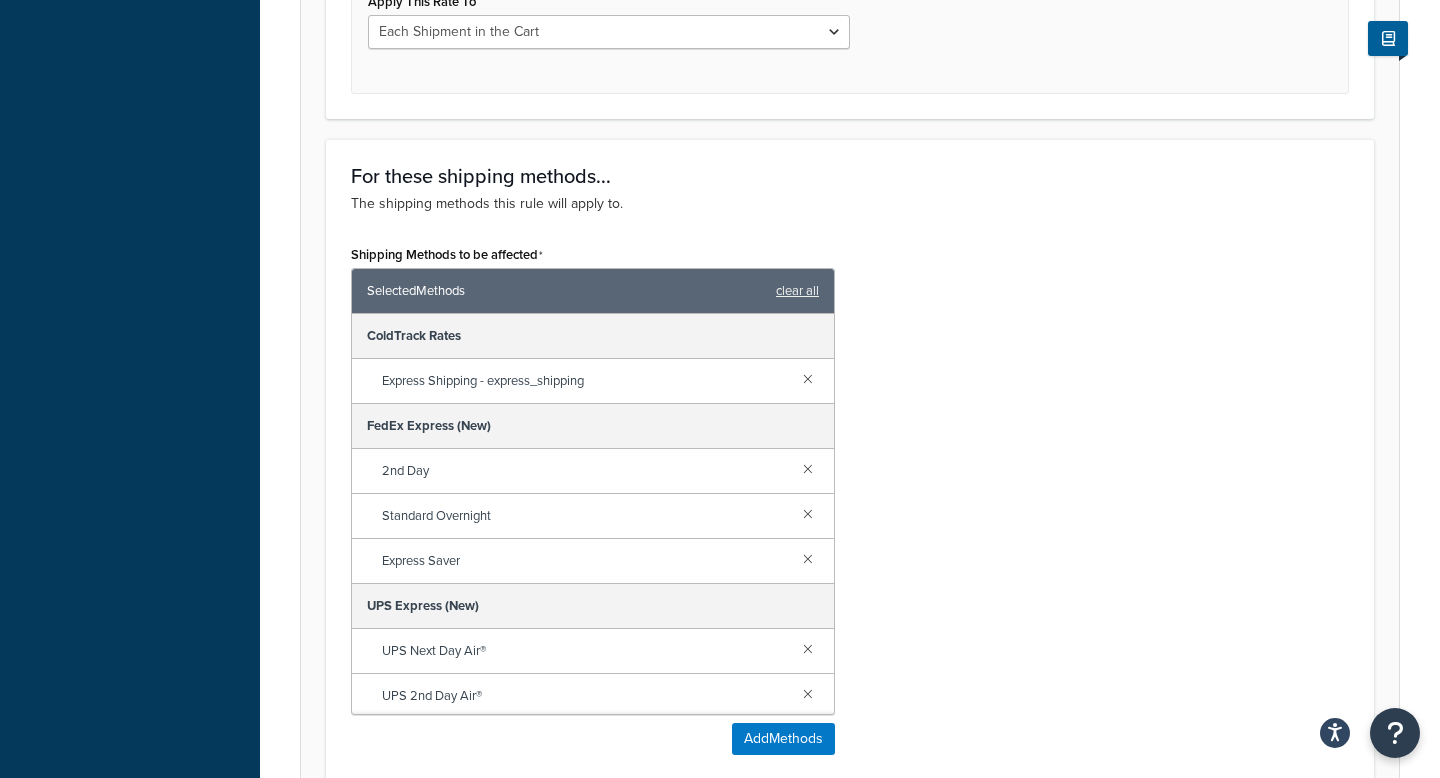 scroll, scrollTop: 954, scrollLeft: 0, axis: vertical 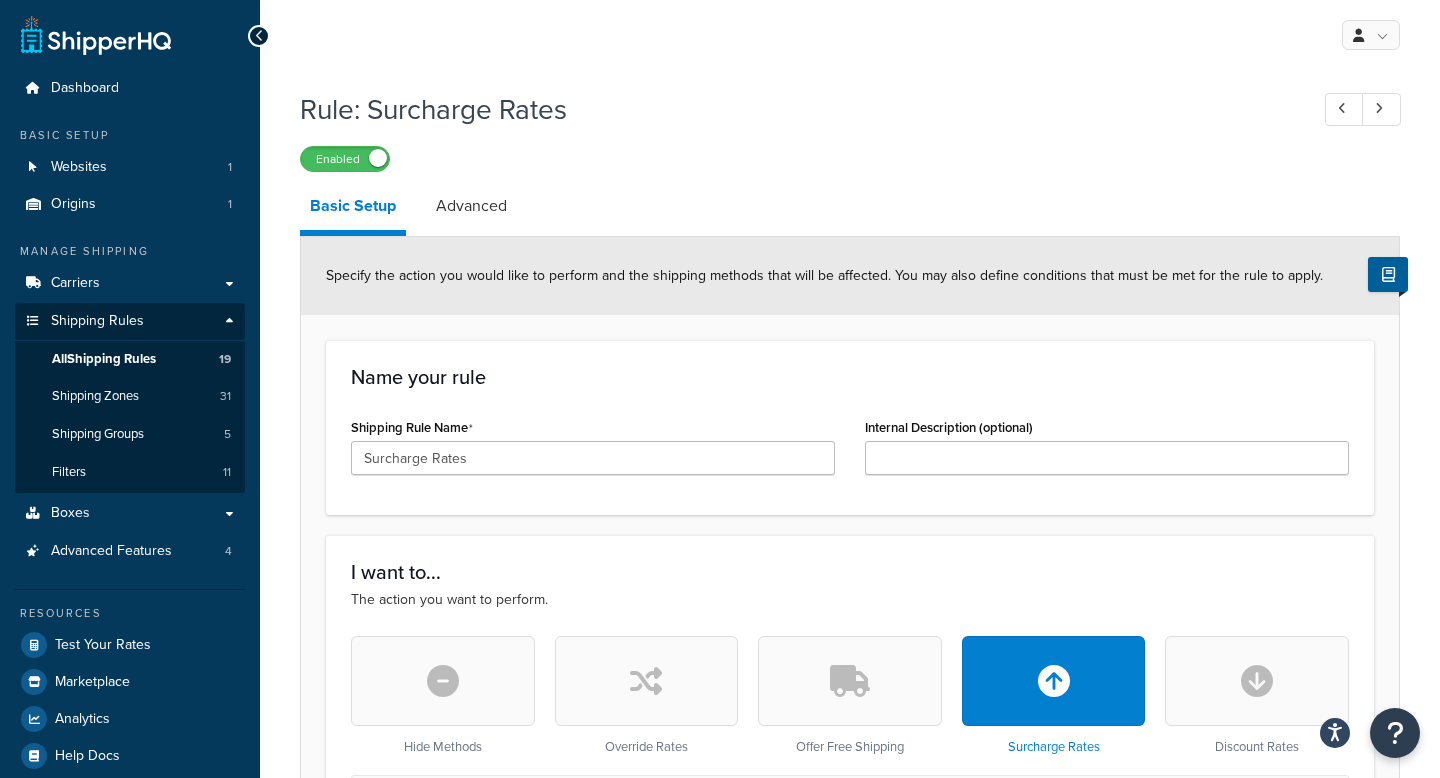 click at bounding box center [259, 36] 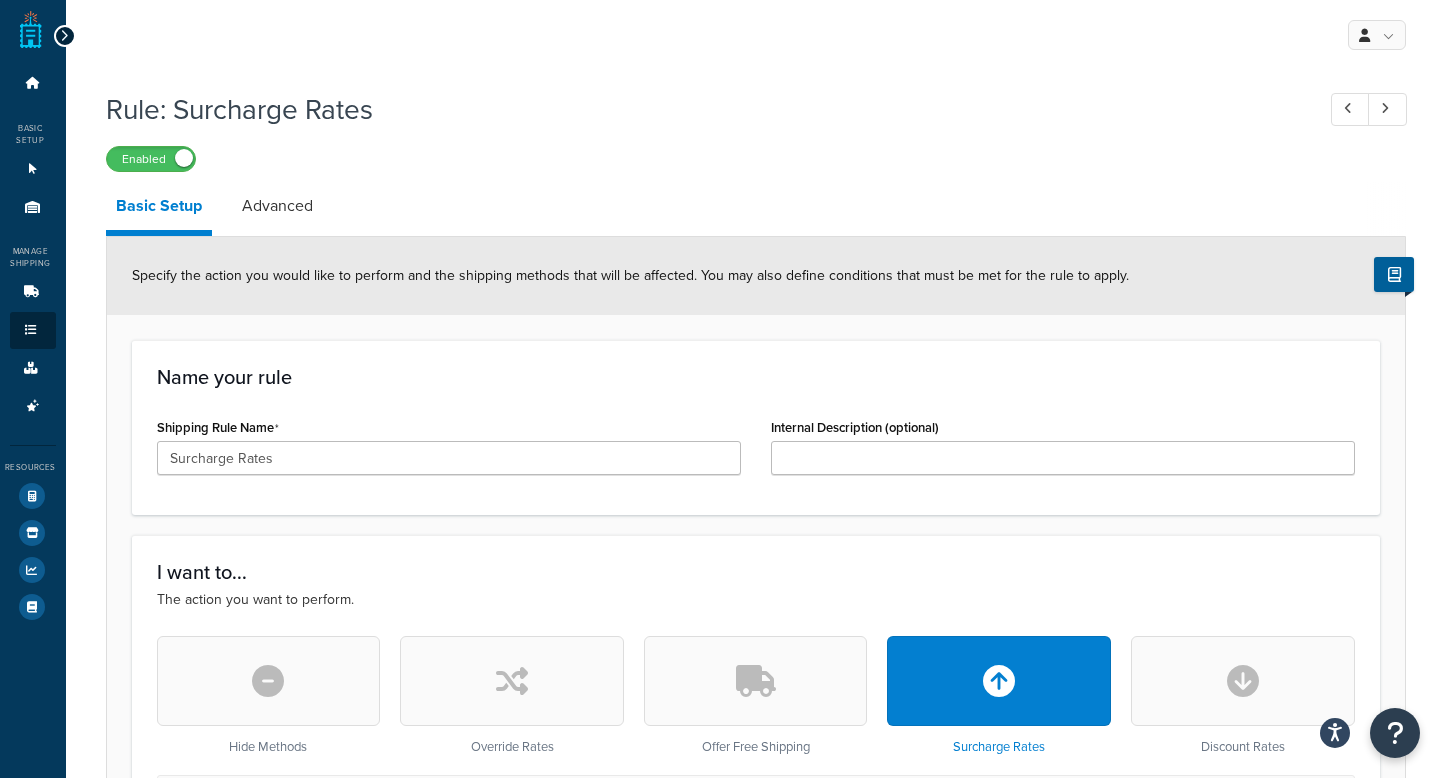 click at bounding box center (64, 36) 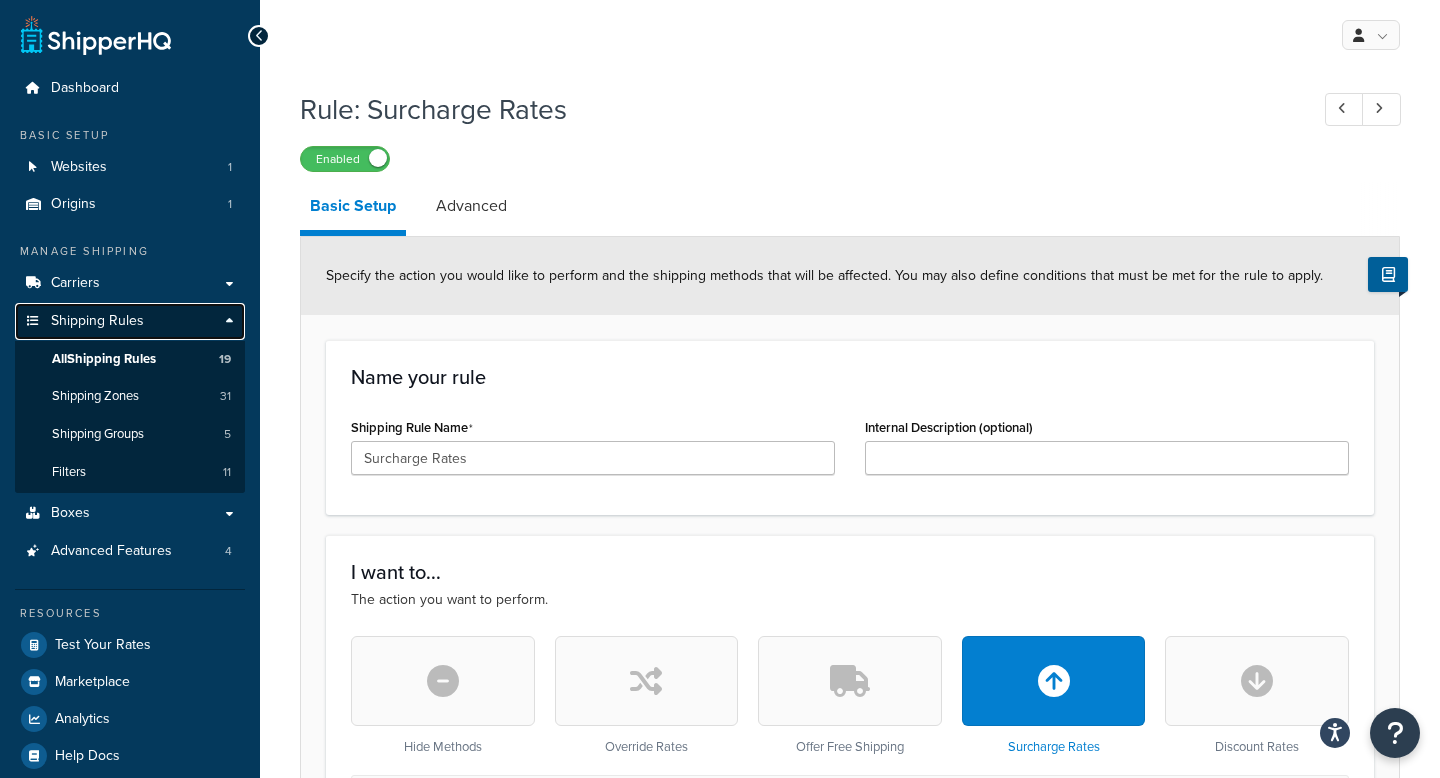 click on "Shipping Rules" at bounding box center [97, 321] 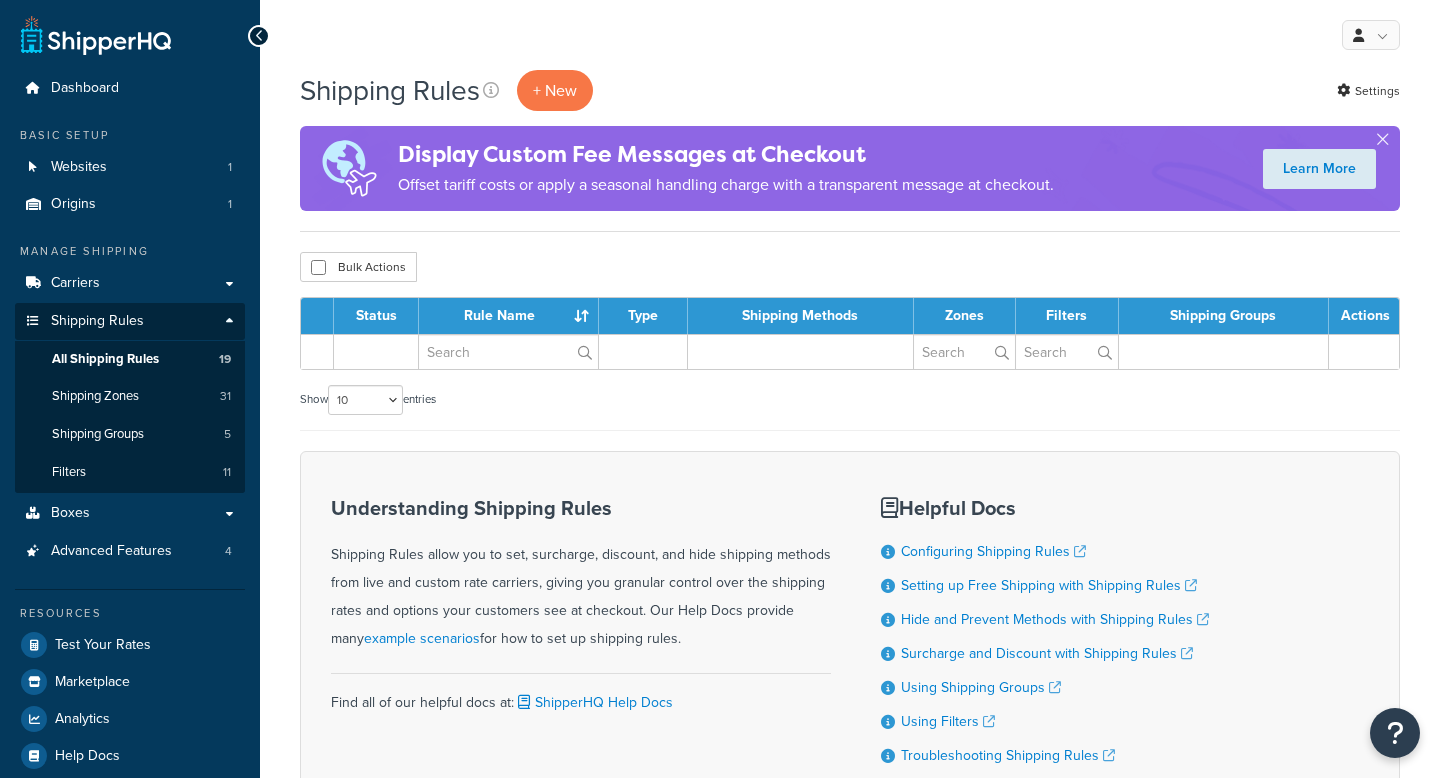 scroll, scrollTop: 0, scrollLeft: 0, axis: both 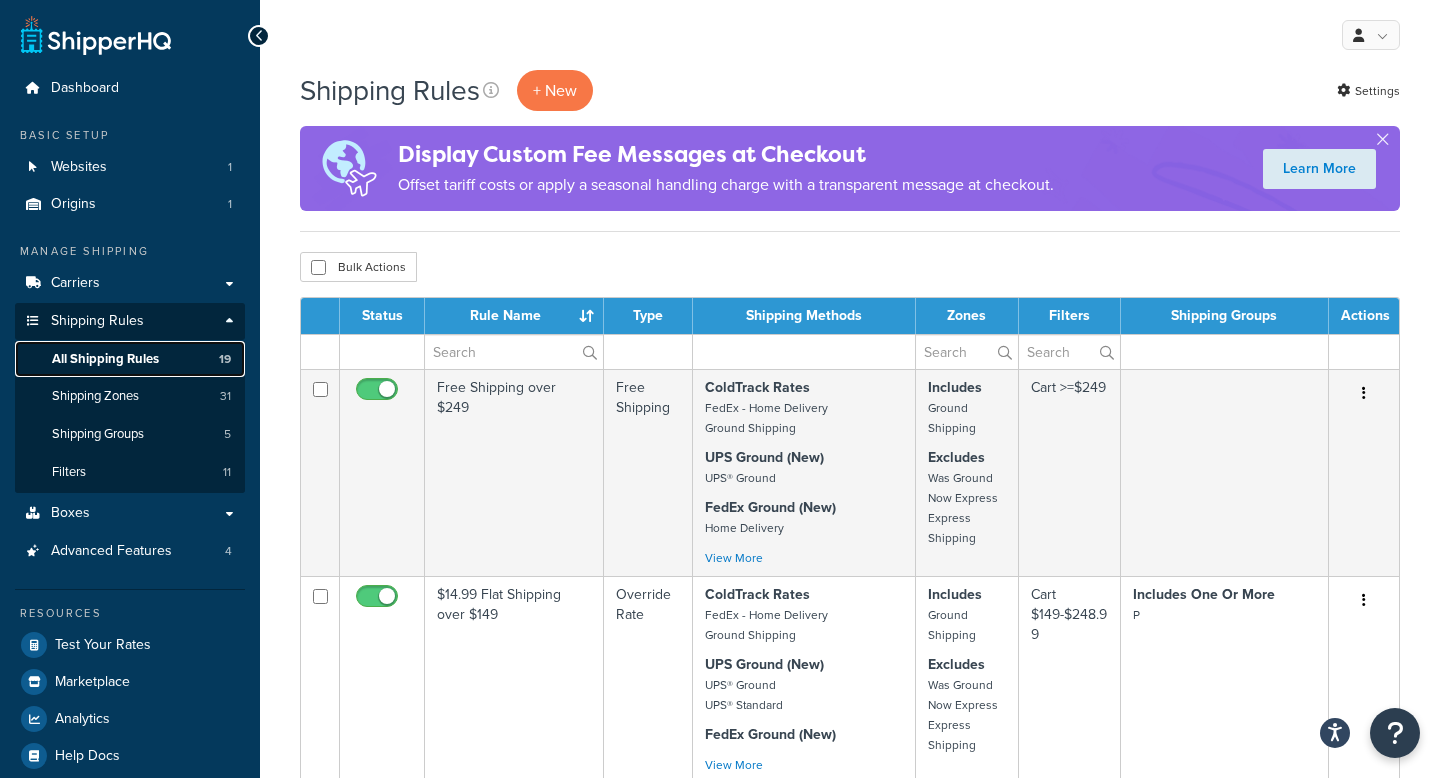 click on "All Shipping Rules" at bounding box center [105, 359] 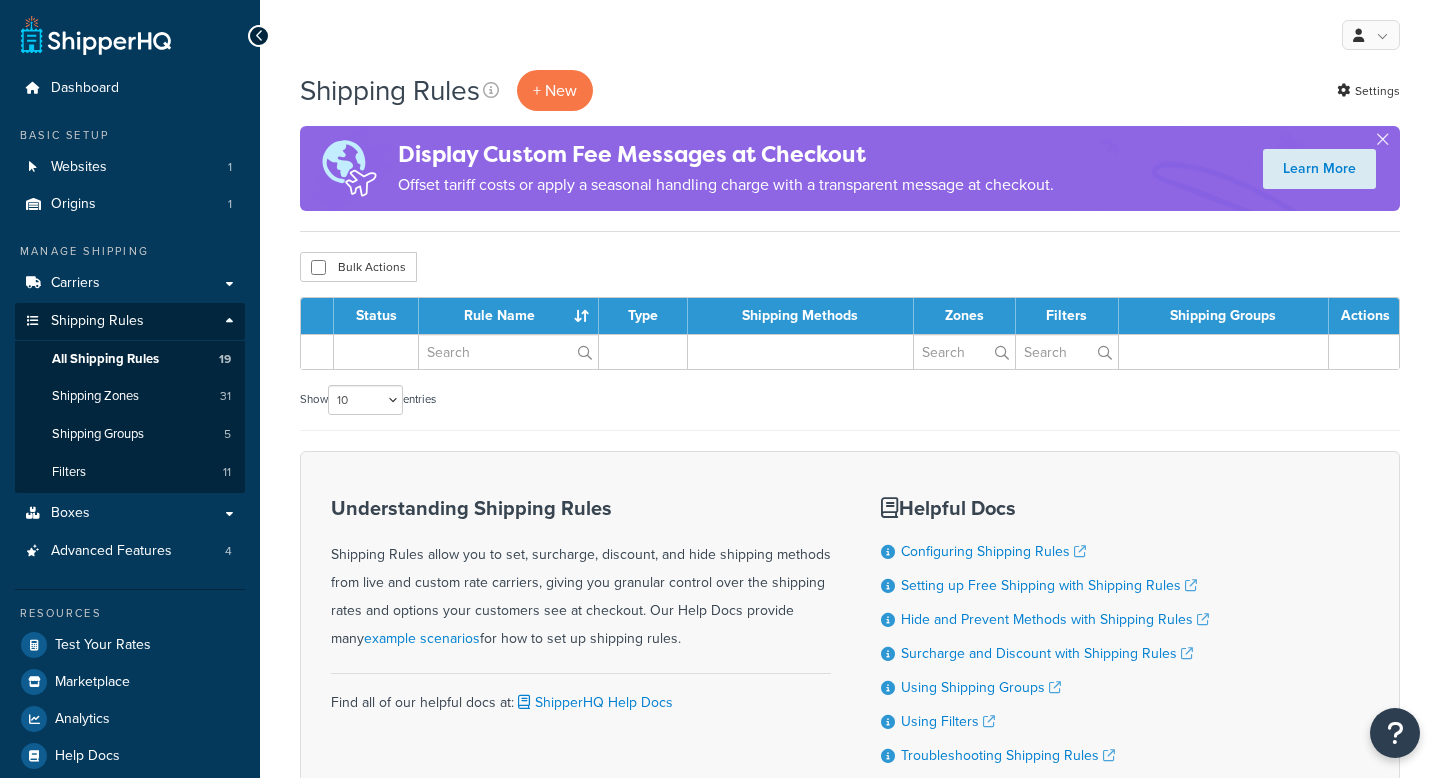 scroll, scrollTop: 0, scrollLeft: 0, axis: both 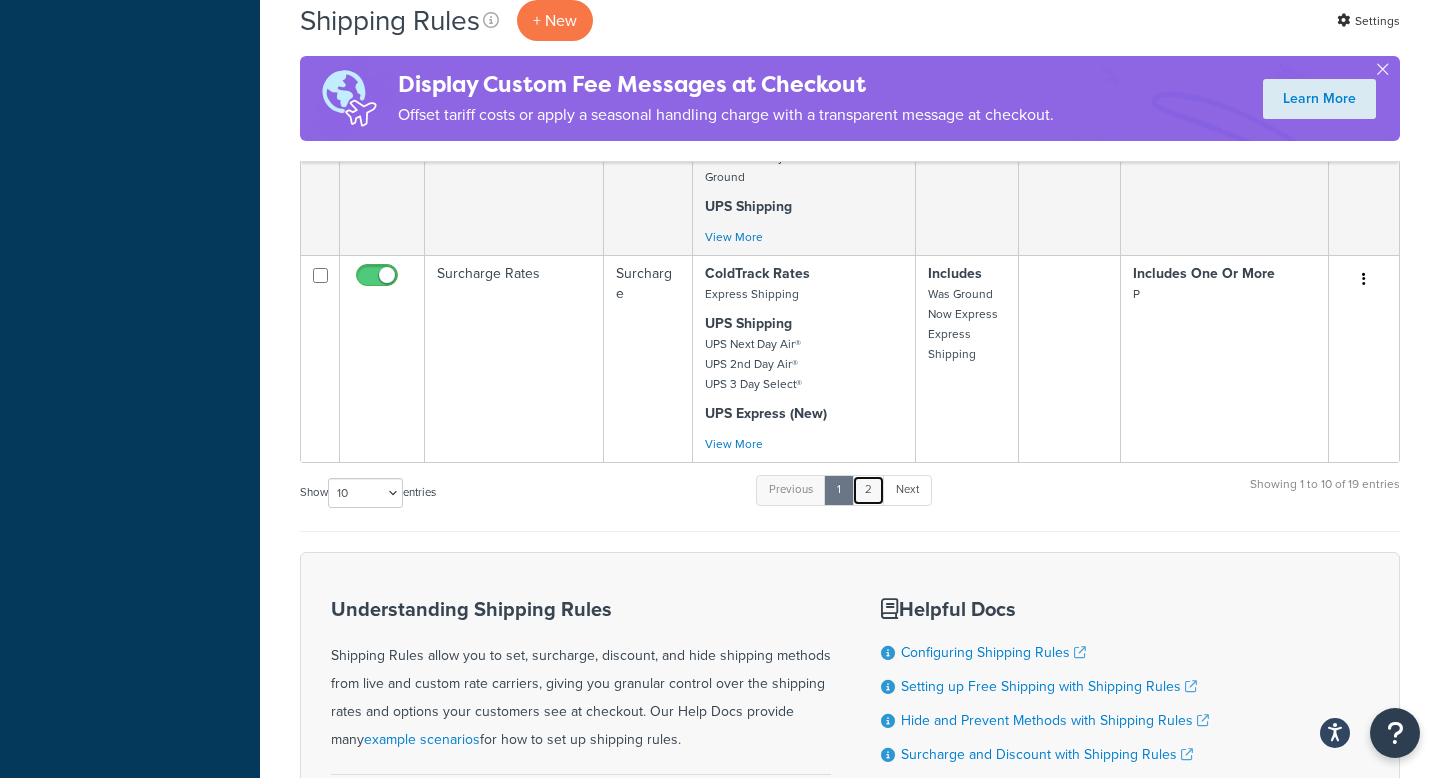 click on "2" at bounding box center (868, 490) 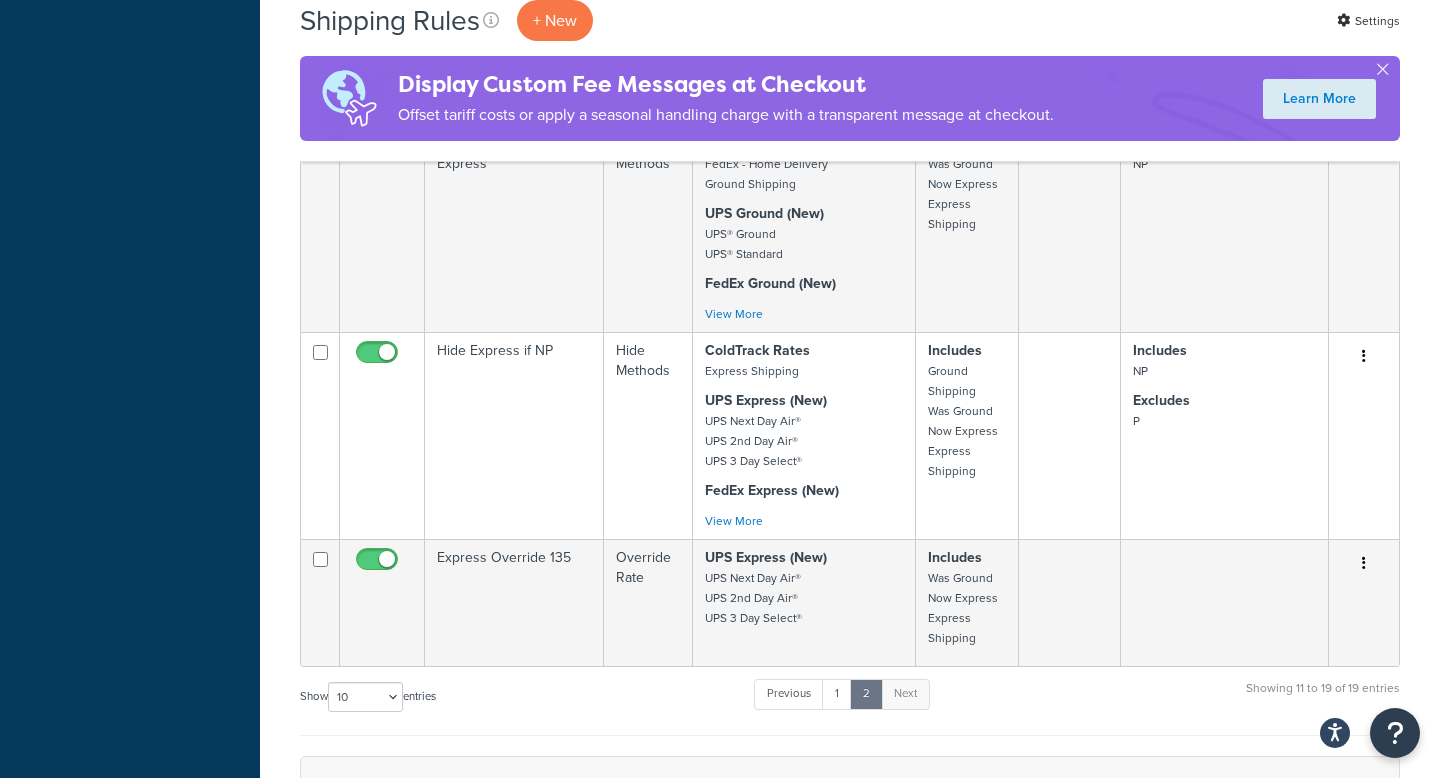 scroll, scrollTop: 1464, scrollLeft: 0, axis: vertical 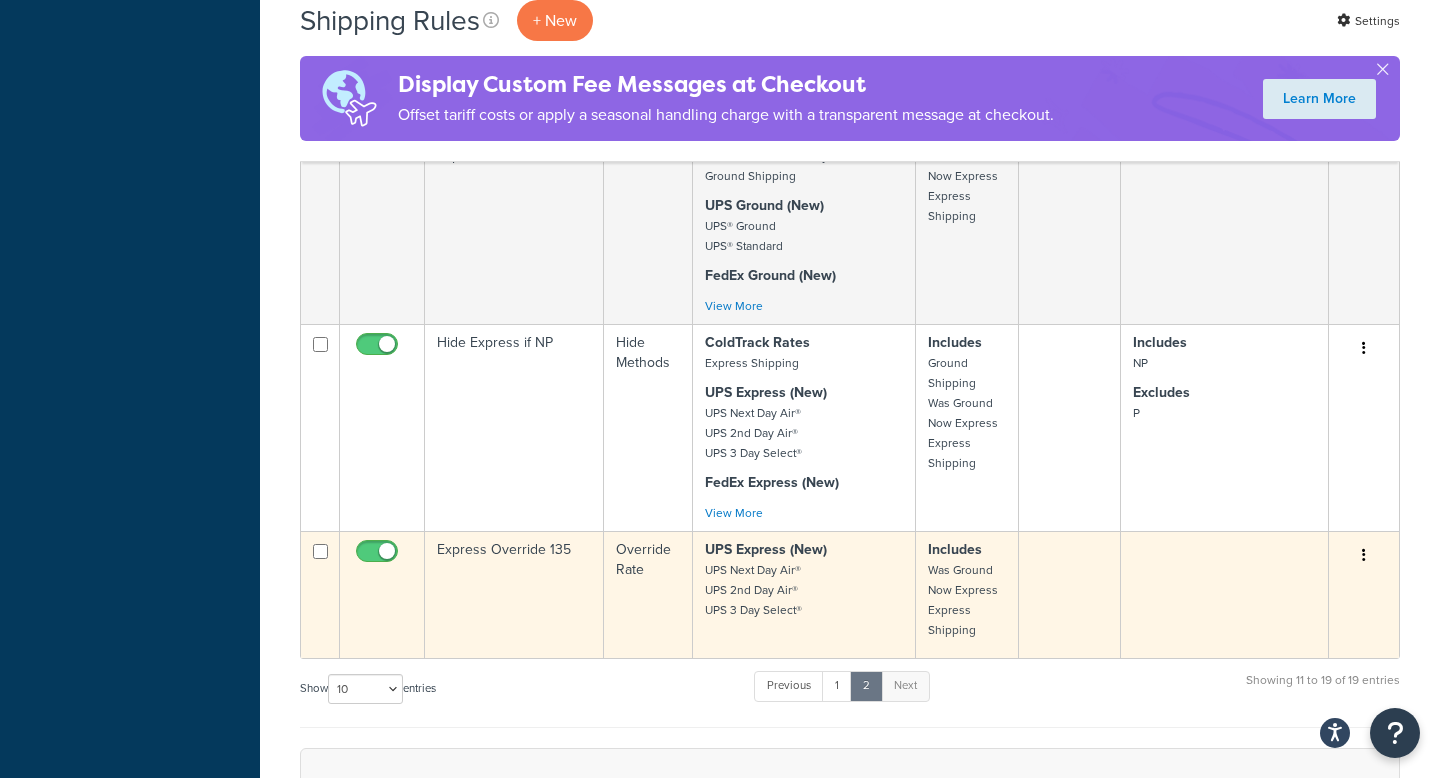 click on "Express Override 135" at bounding box center (514, 594) 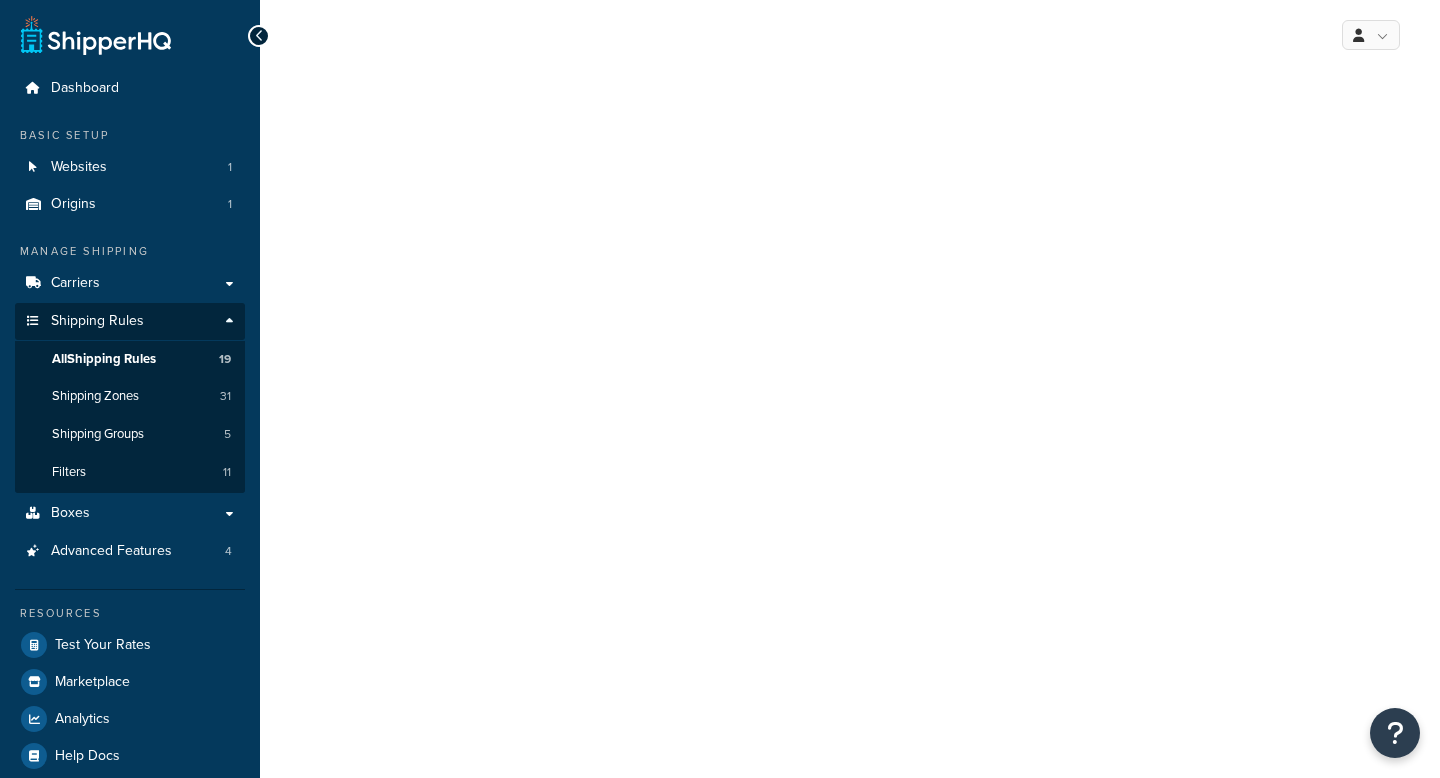 scroll, scrollTop: 0, scrollLeft: 0, axis: both 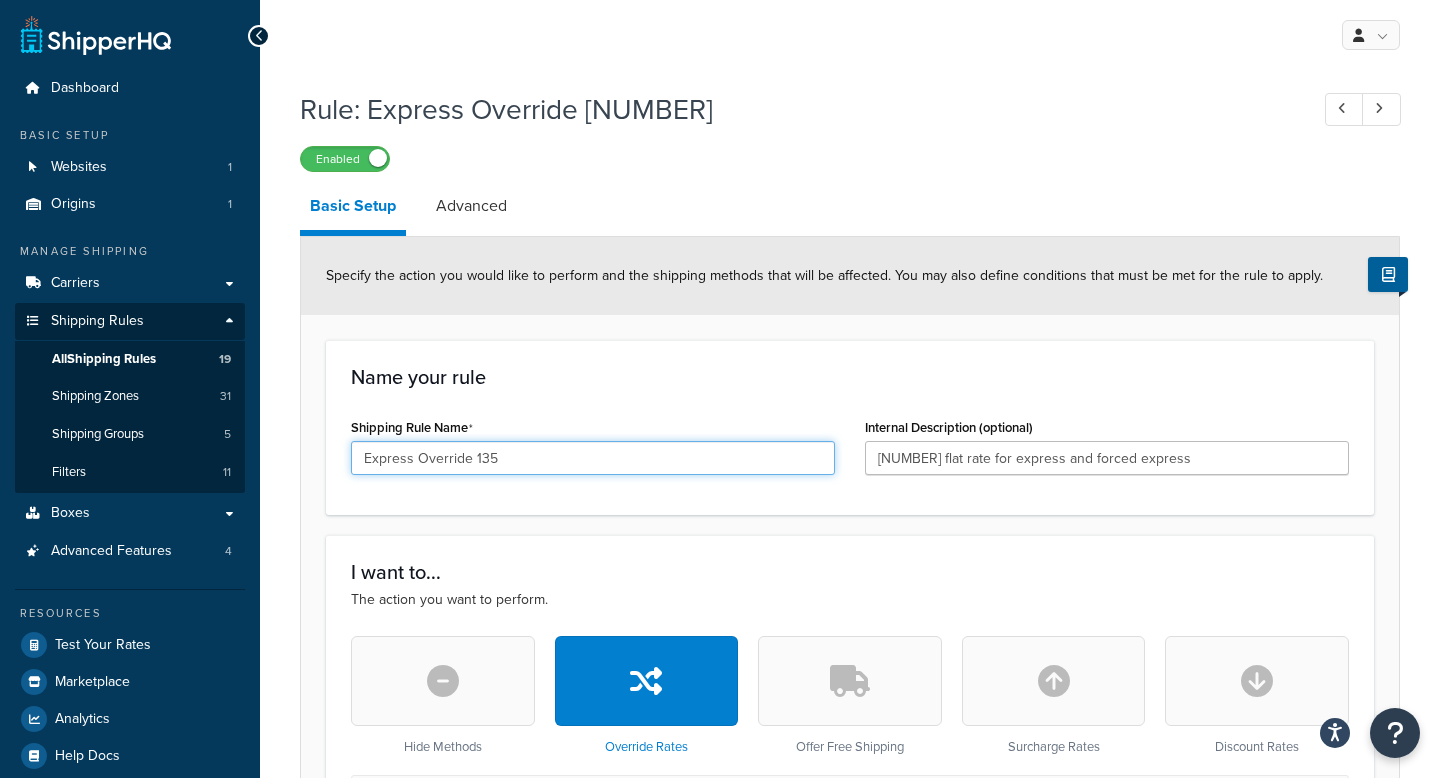 click on "Express Override 135" at bounding box center [593, 458] 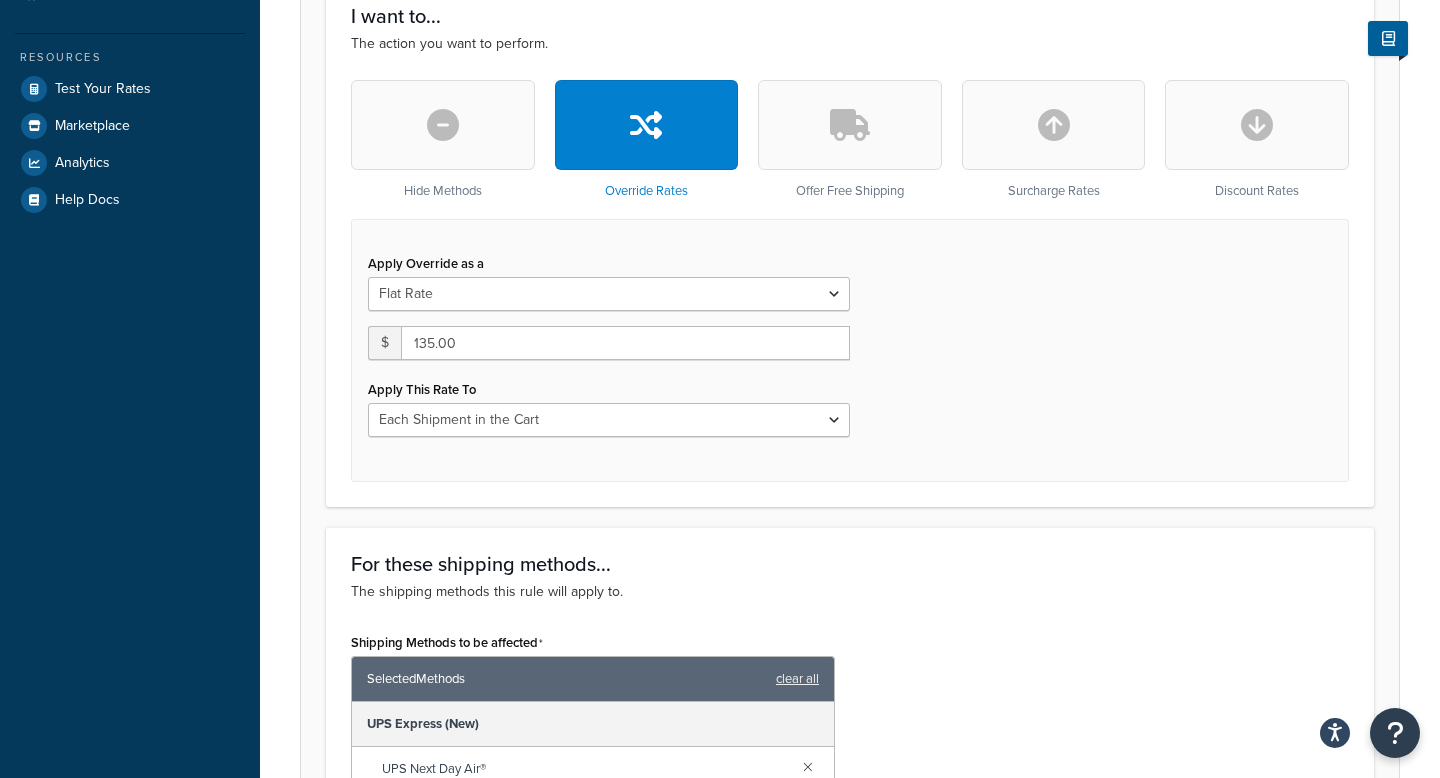 scroll, scrollTop: 558, scrollLeft: 0, axis: vertical 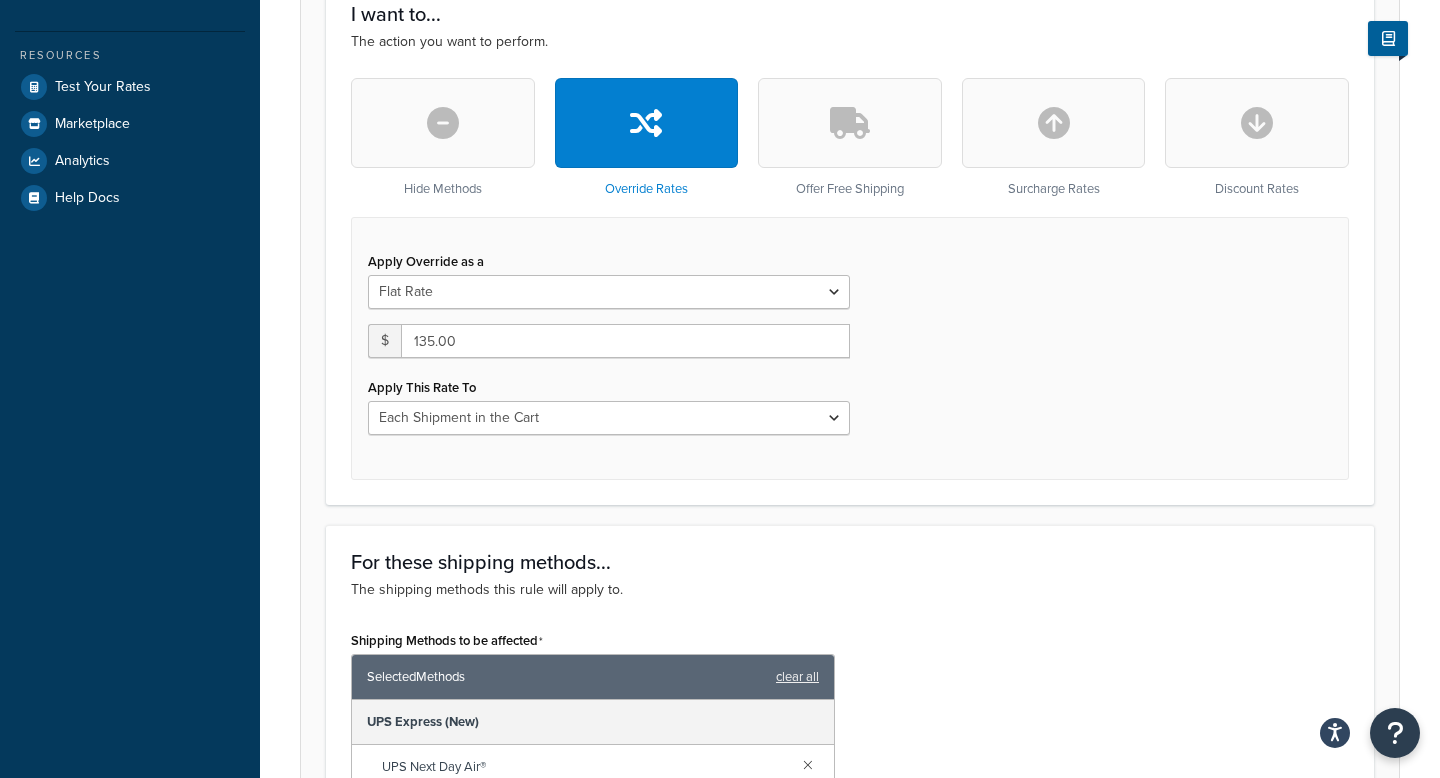 type on "Express Override 80" 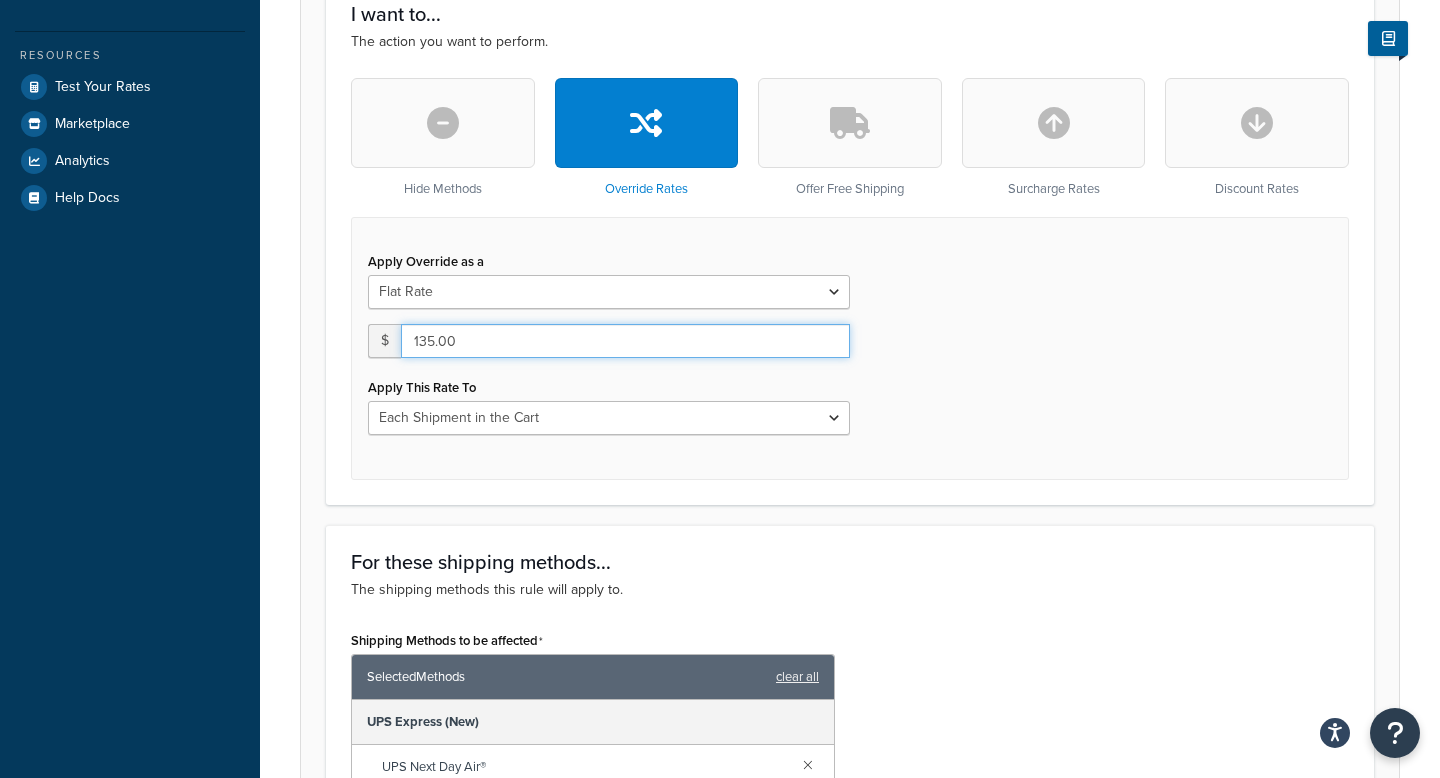 click on "135.00" at bounding box center [625, 341] 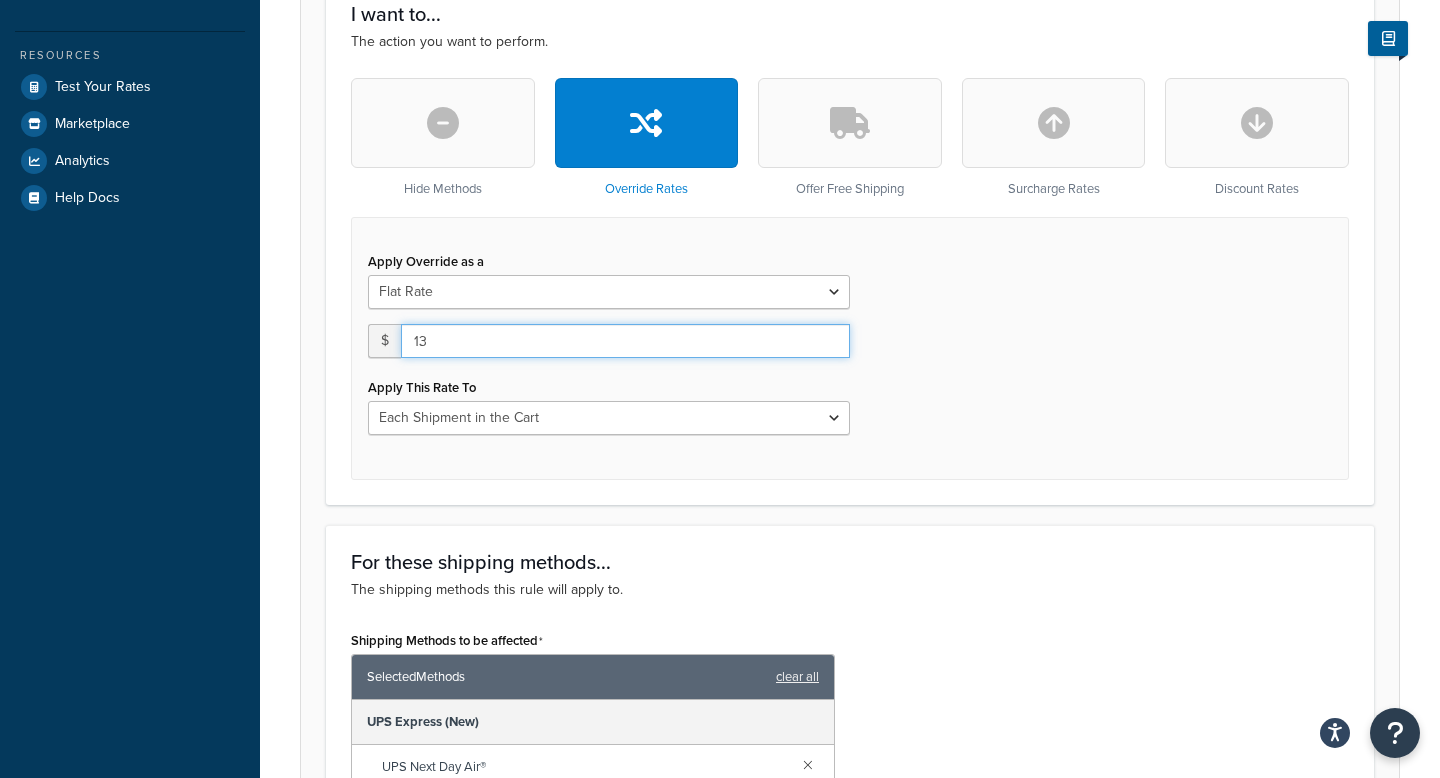 type on "1" 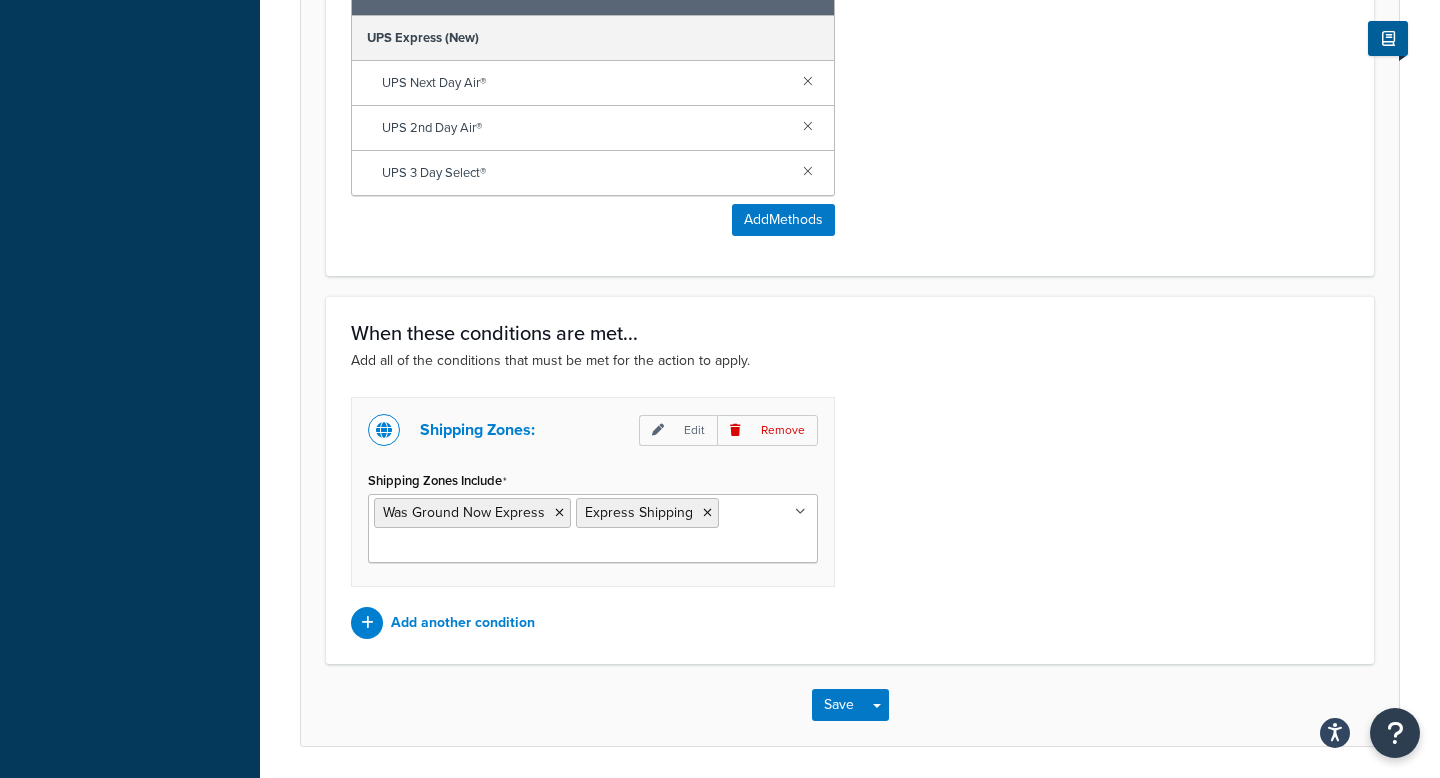 scroll, scrollTop: 1313, scrollLeft: 0, axis: vertical 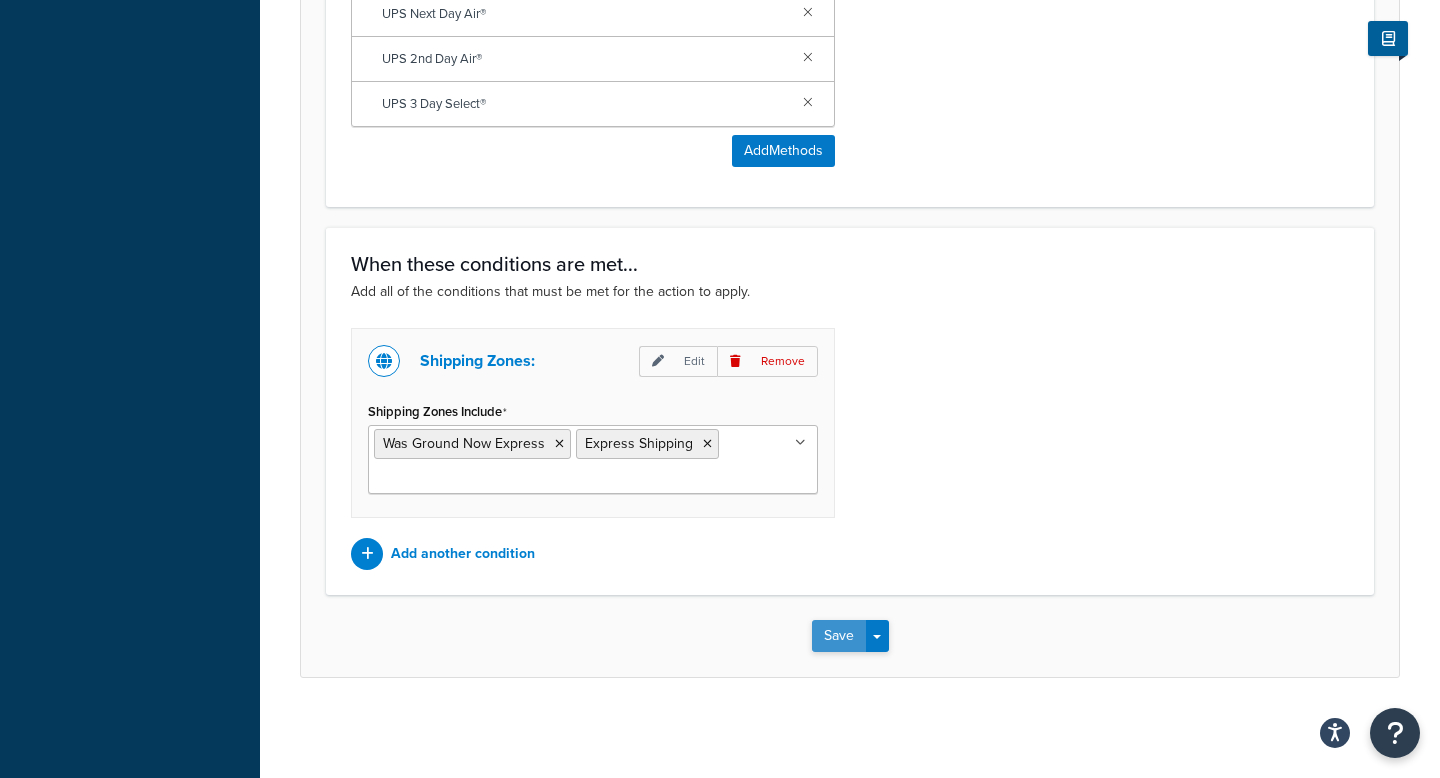 type on "78" 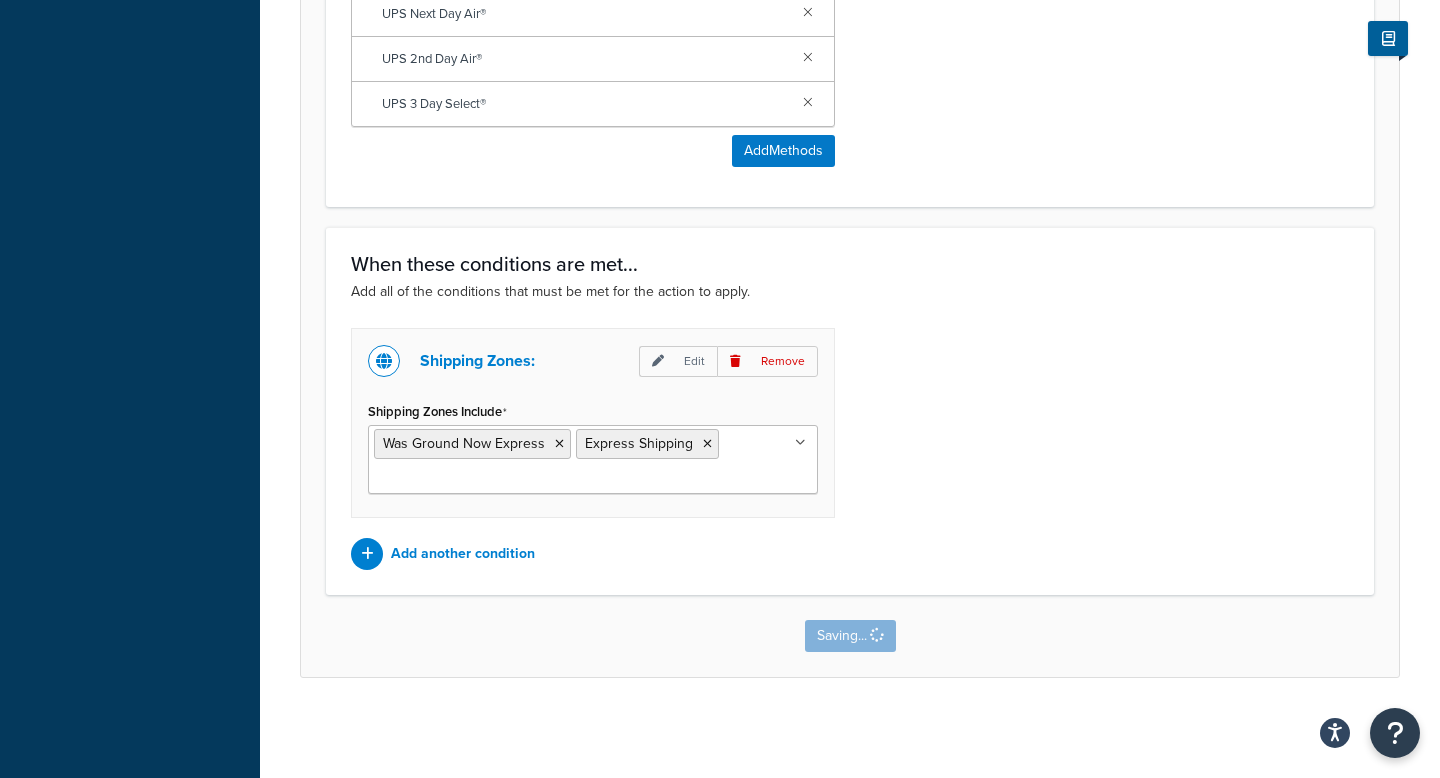 scroll, scrollTop: 0, scrollLeft: 0, axis: both 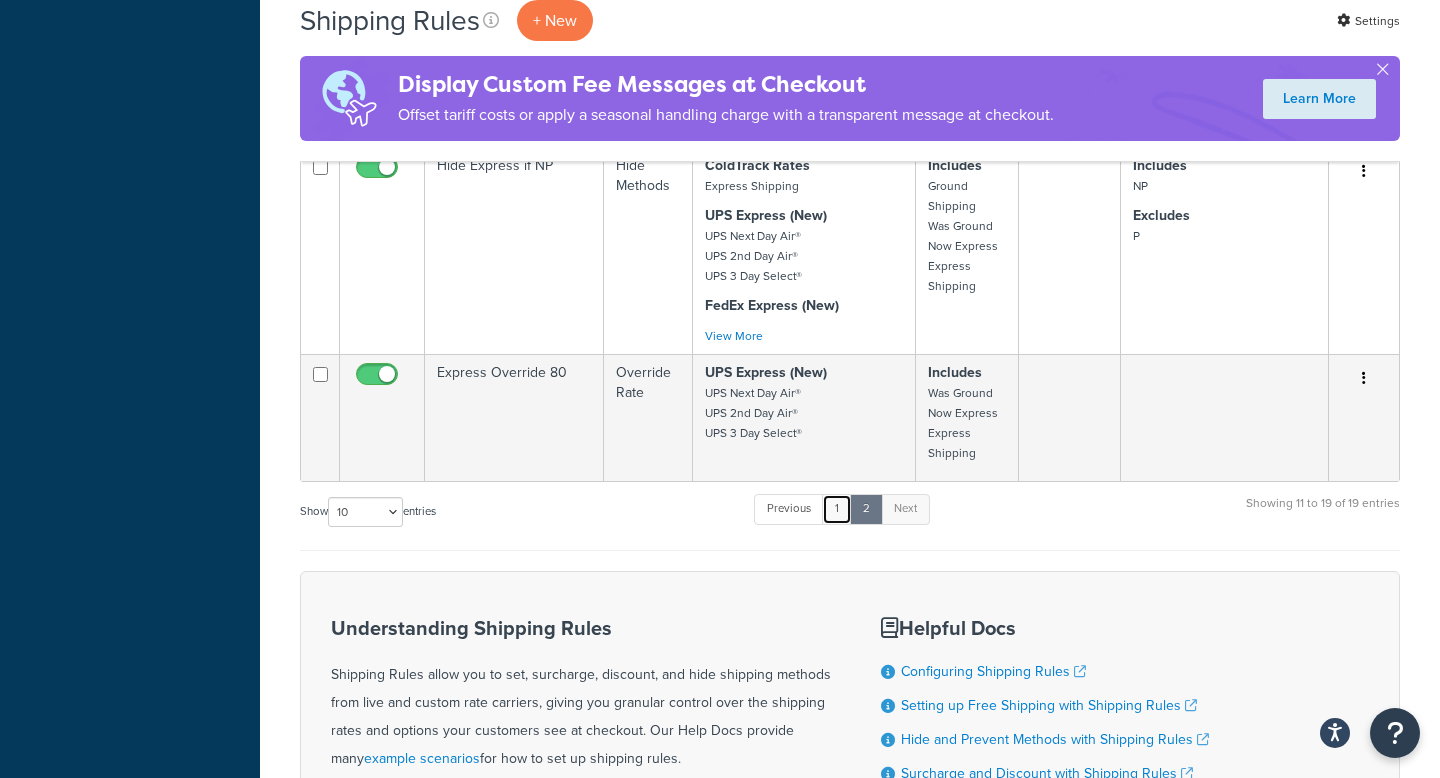 click on "1" at bounding box center (837, 509) 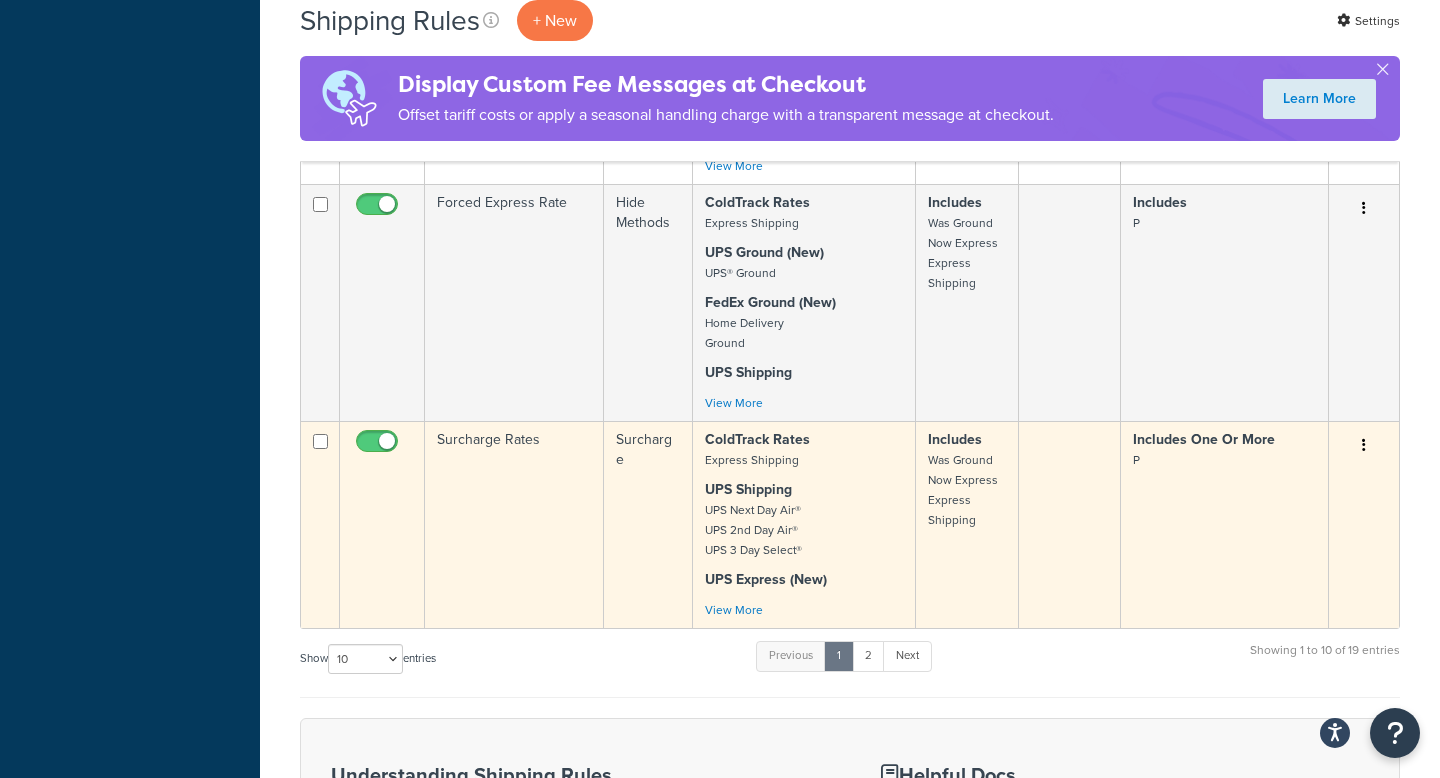 click at bounding box center [379, 446] 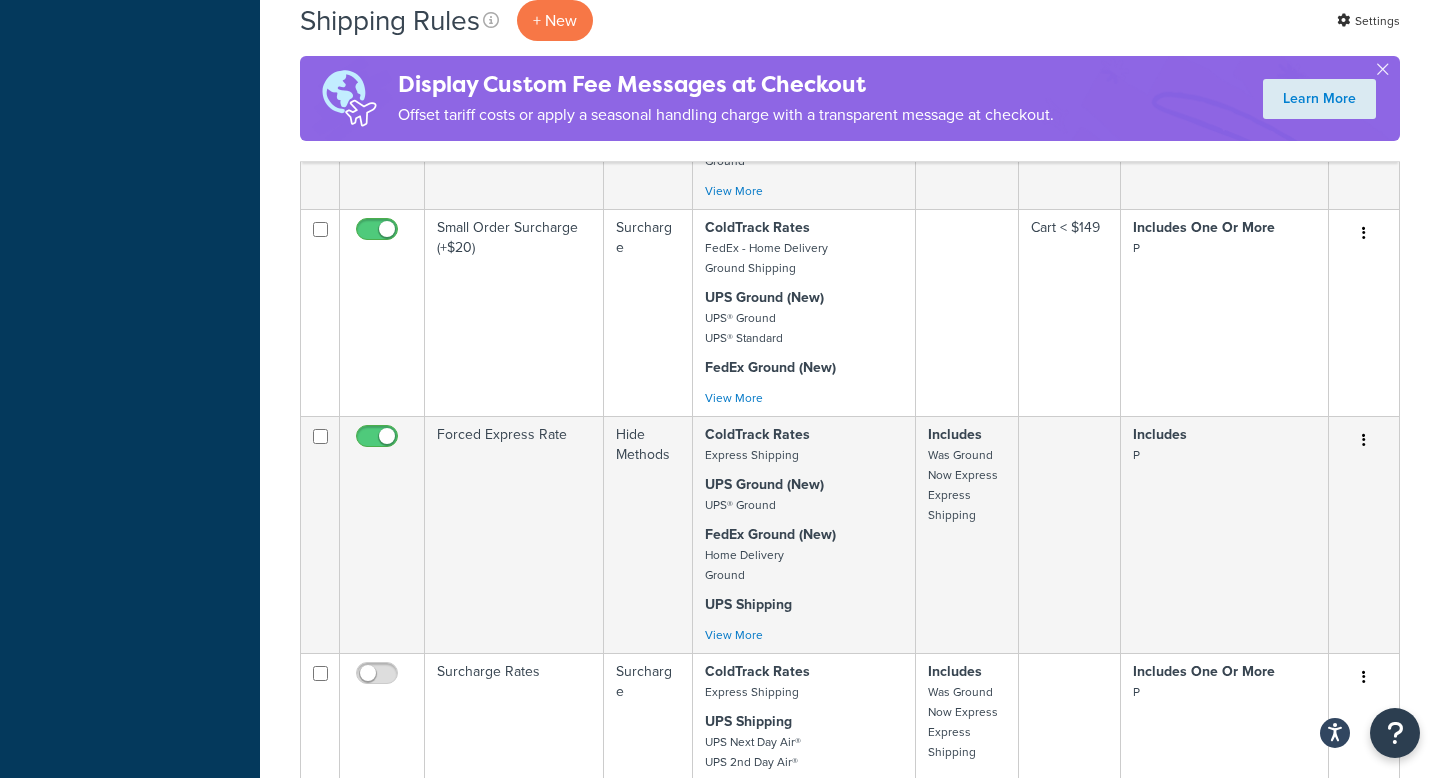 scroll, scrollTop: 1465, scrollLeft: 0, axis: vertical 